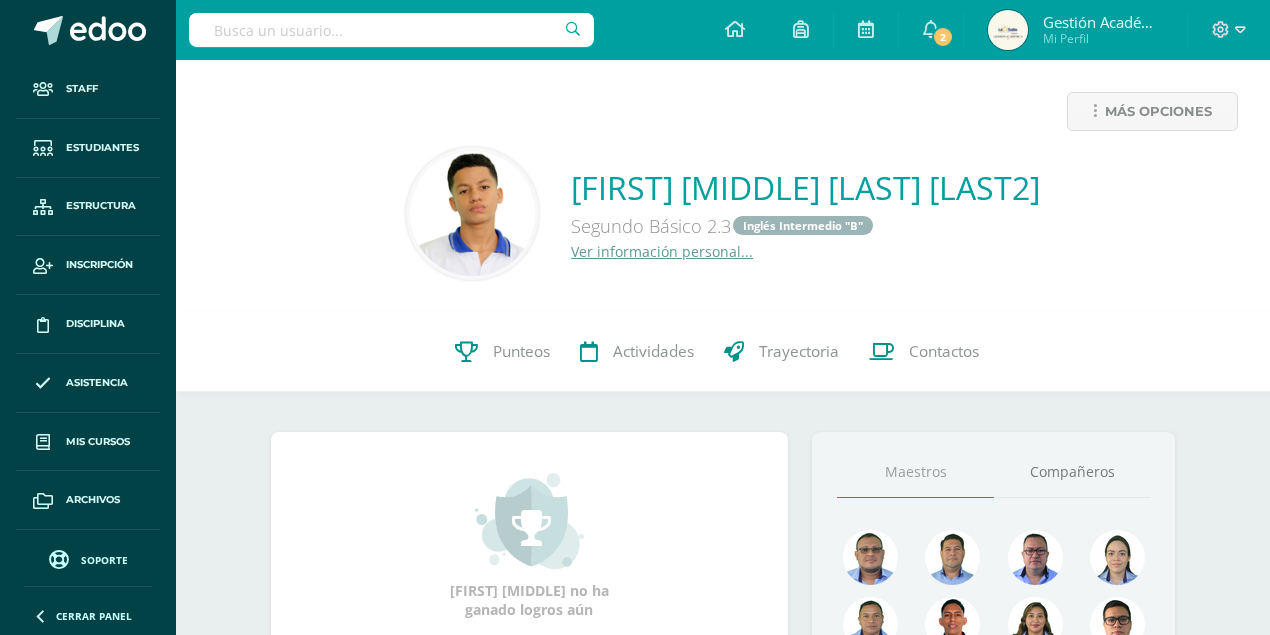 scroll, scrollTop: 0, scrollLeft: 0, axis: both 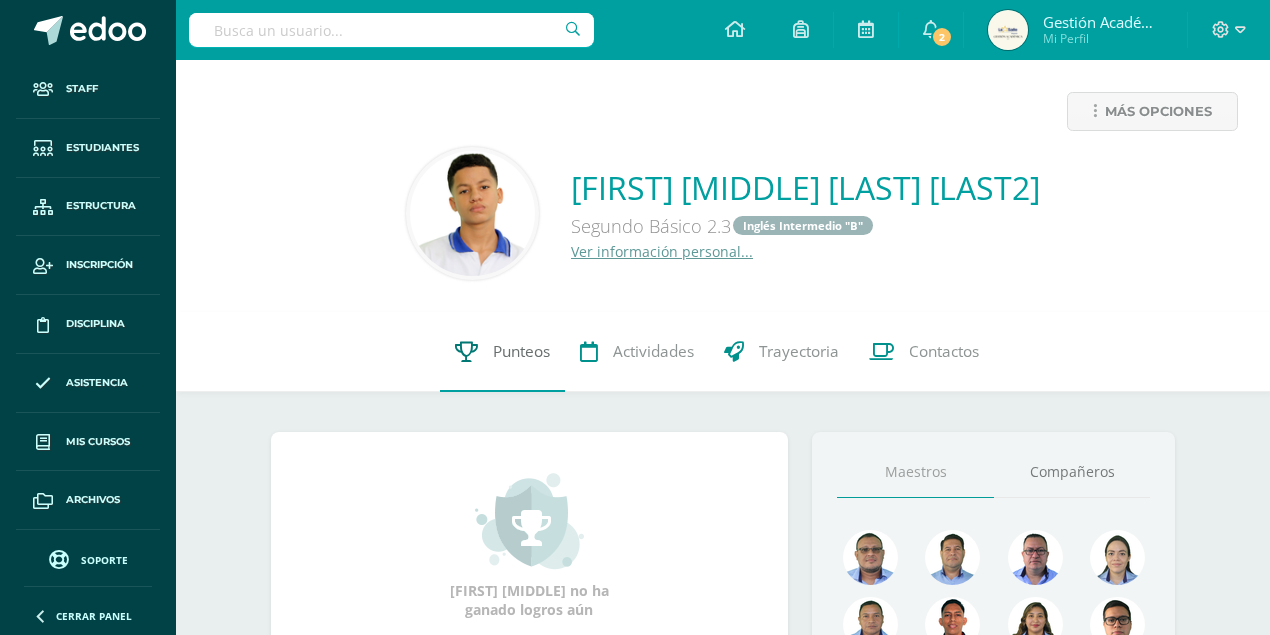 click on "Punteos" at bounding box center (502, 352) 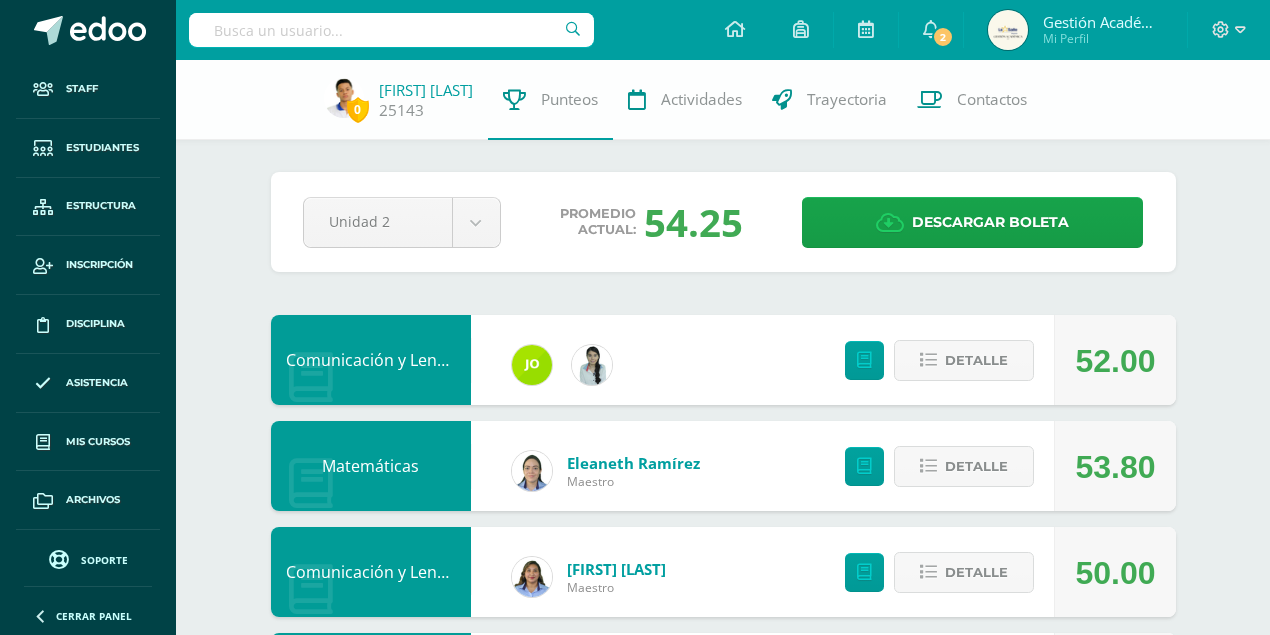 scroll, scrollTop: 0, scrollLeft: 0, axis: both 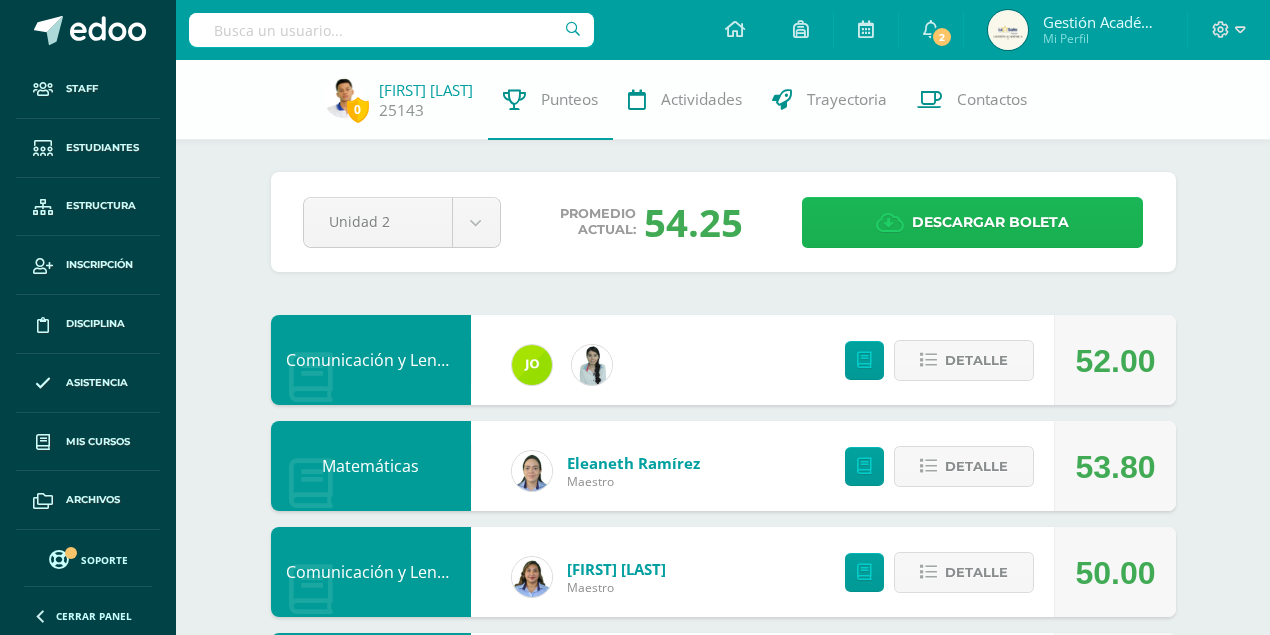 click at bounding box center [890, 223] 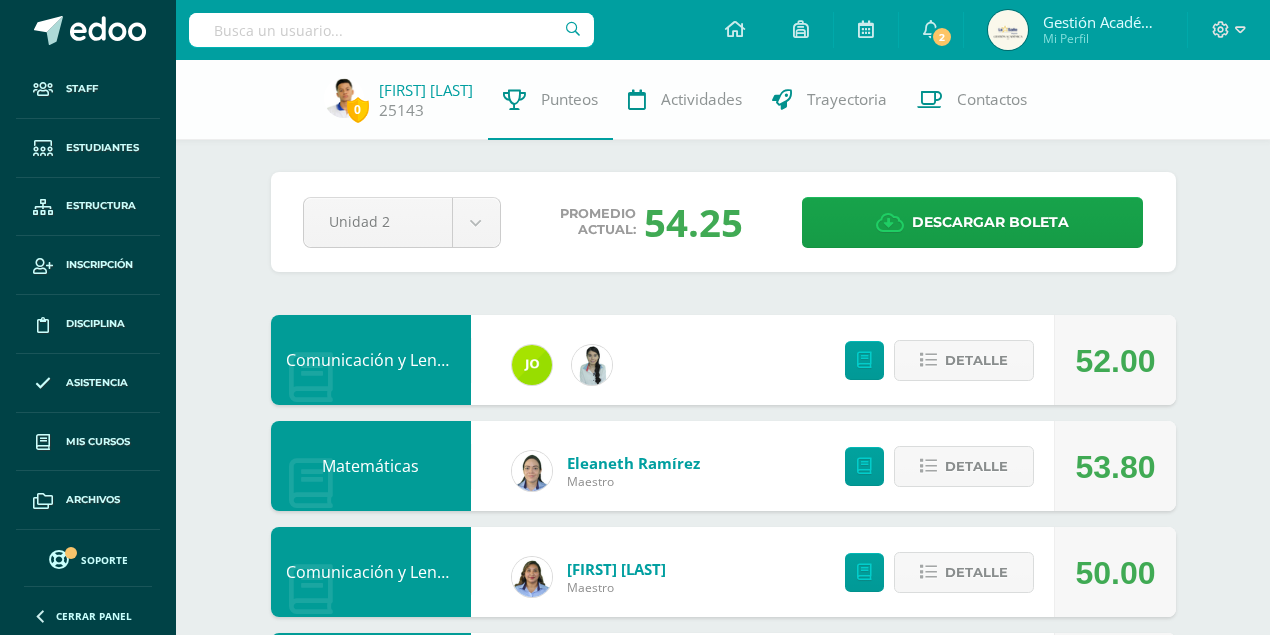 click at bounding box center [391, 30] 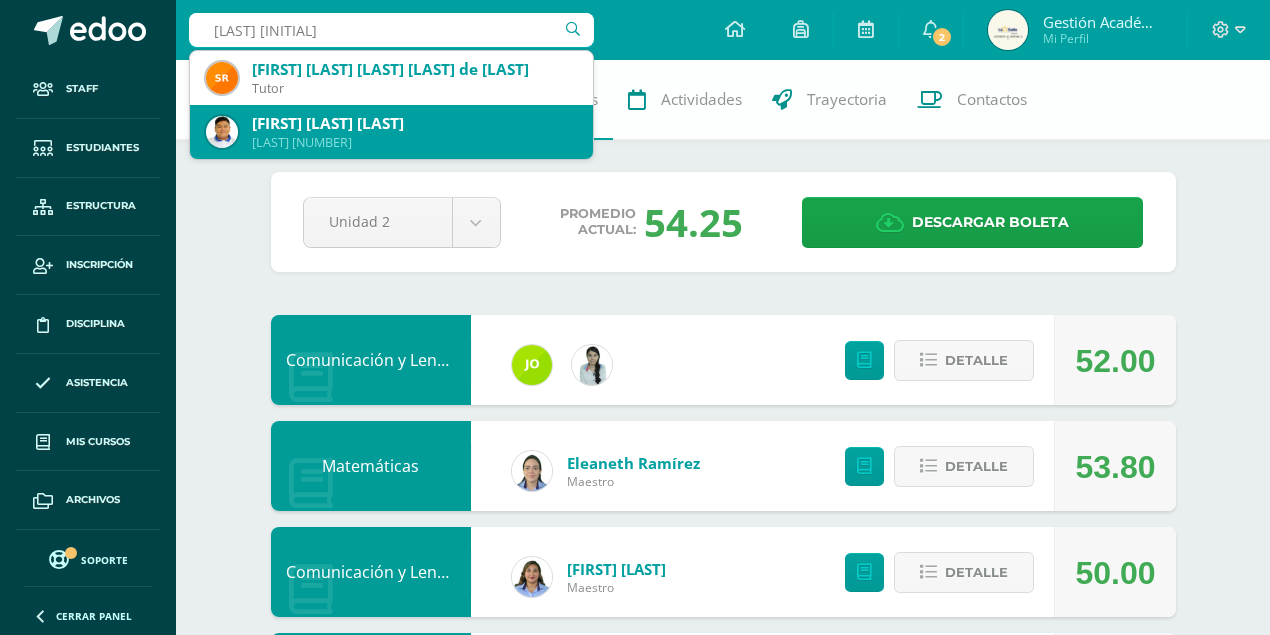 click on "José Pablo Mejía Ramírez Segundo Básico 24151" at bounding box center [391, 132] 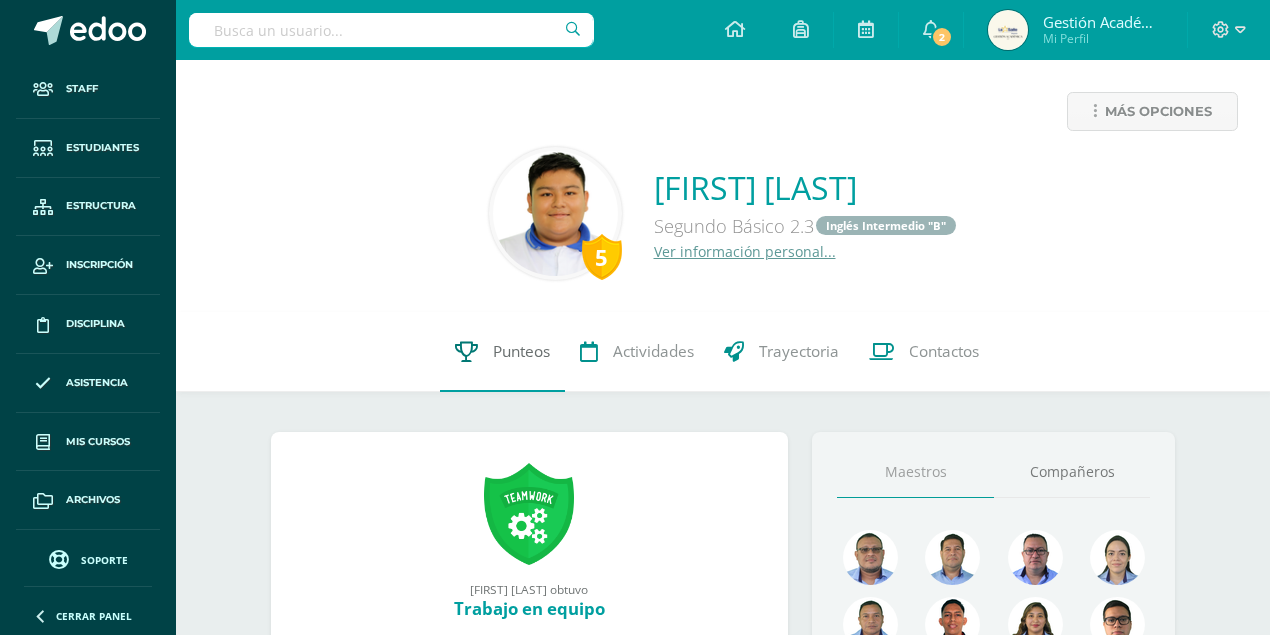 scroll, scrollTop: 0, scrollLeft: 0, axis: both 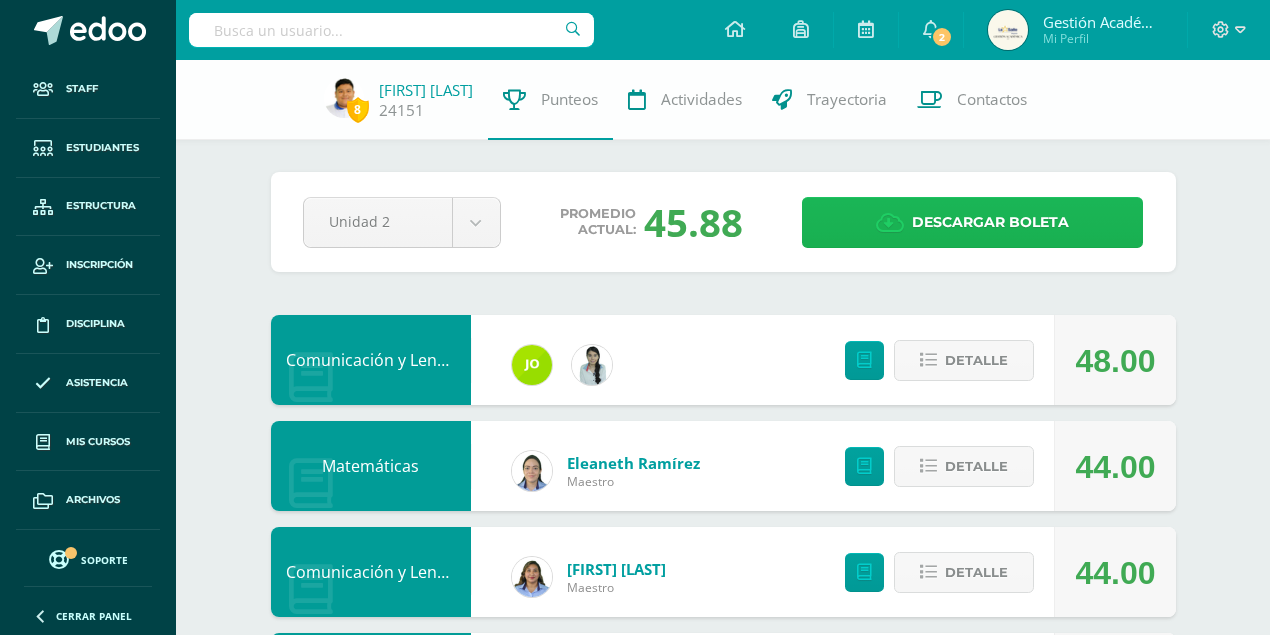 click on "Descargar boleta" at bounding box center (990, 222) 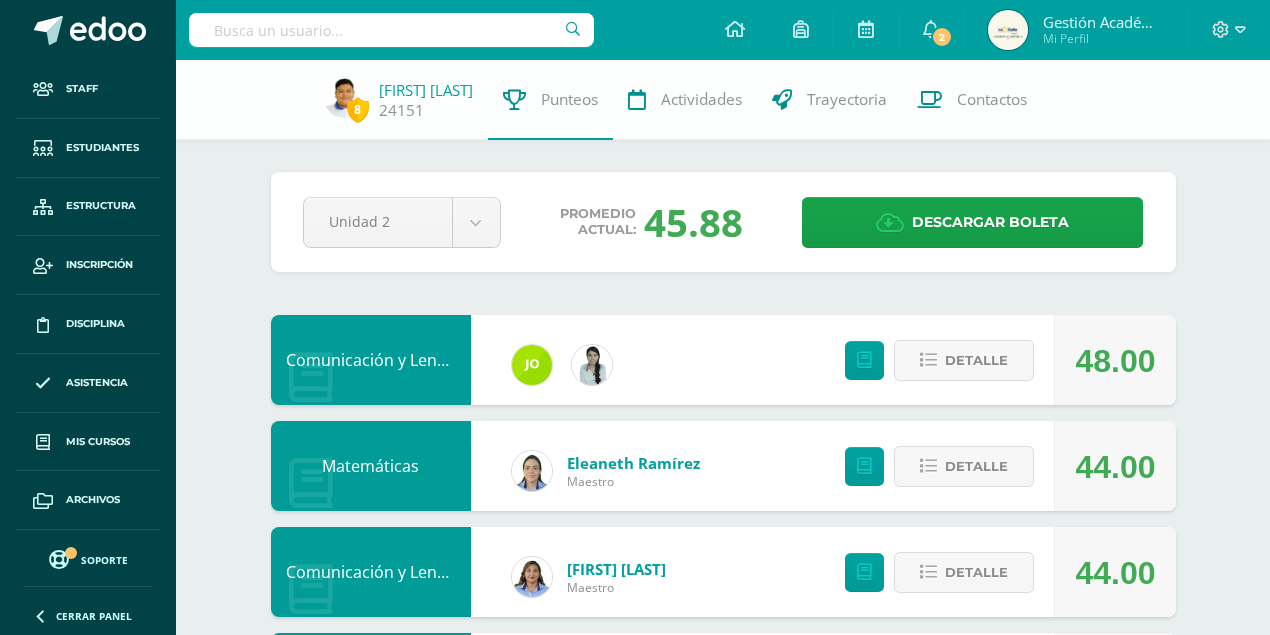 click at bounding box center (391, 30) 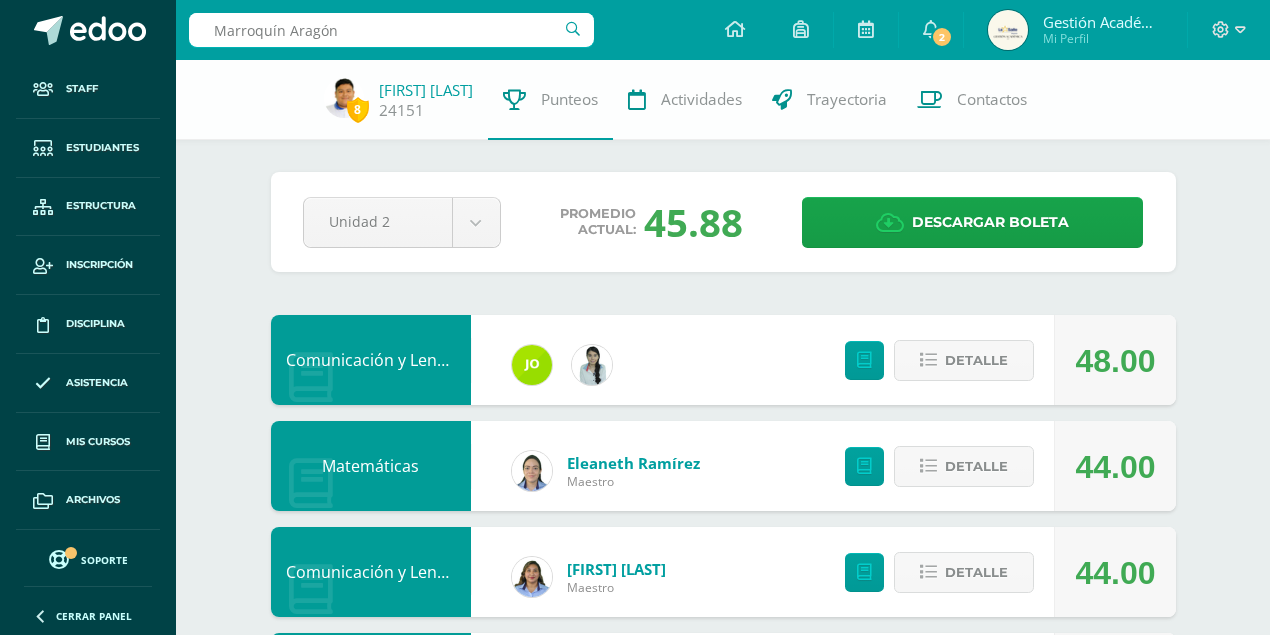 type on "Marroquín Aragón" 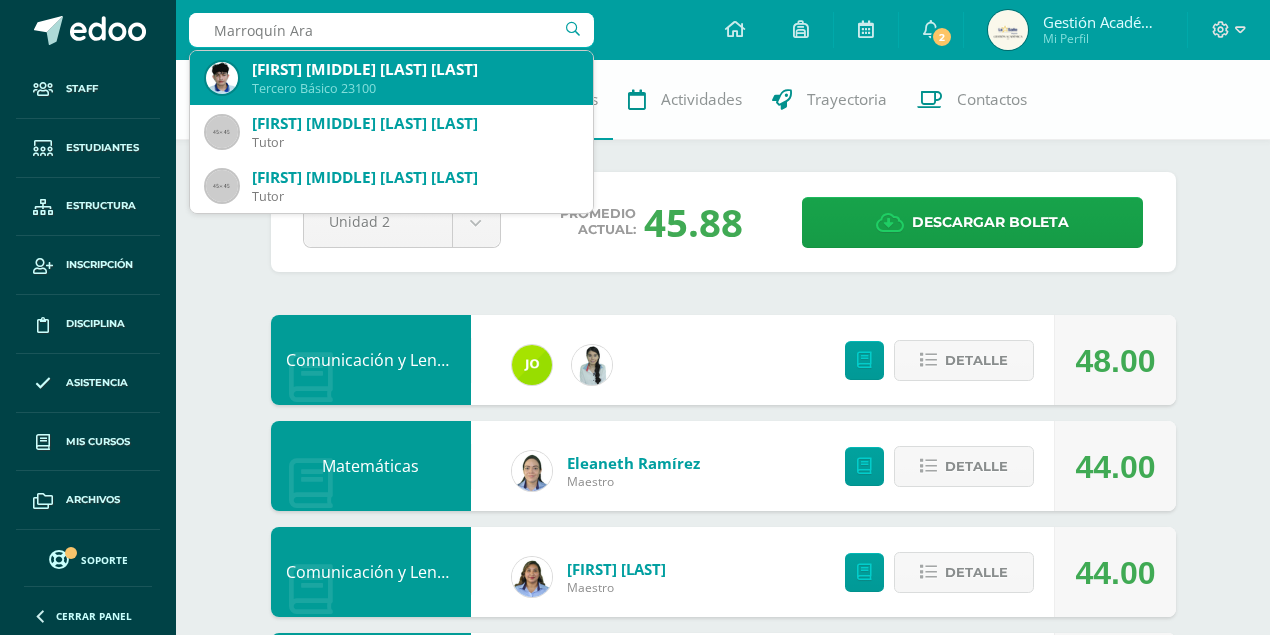 click on "Tercero Básico 23100" at bounding box center (414, 88) 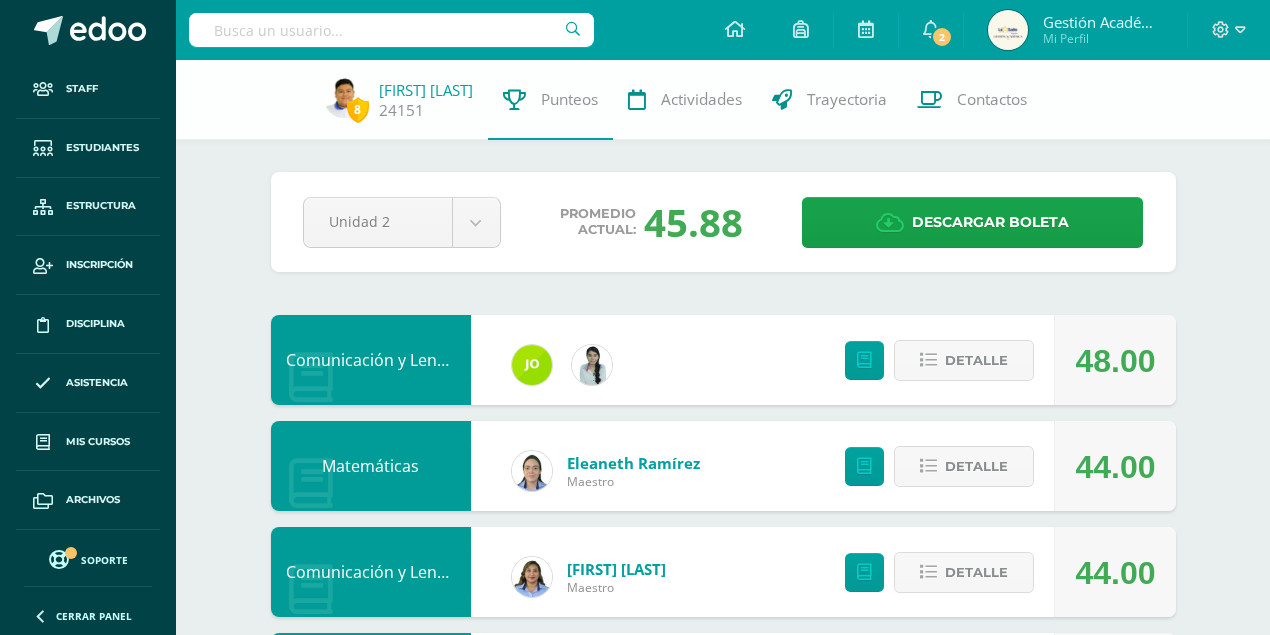 type 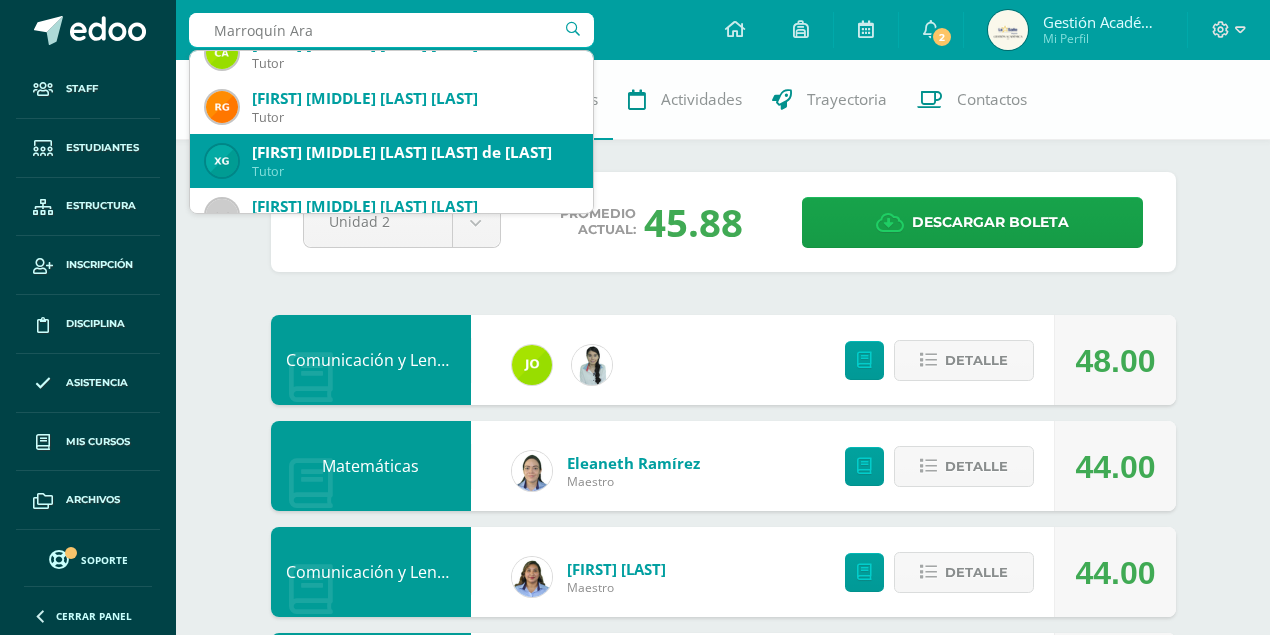 scroll, scrollTop: 333, scrollLeft: 0, axis: vertical 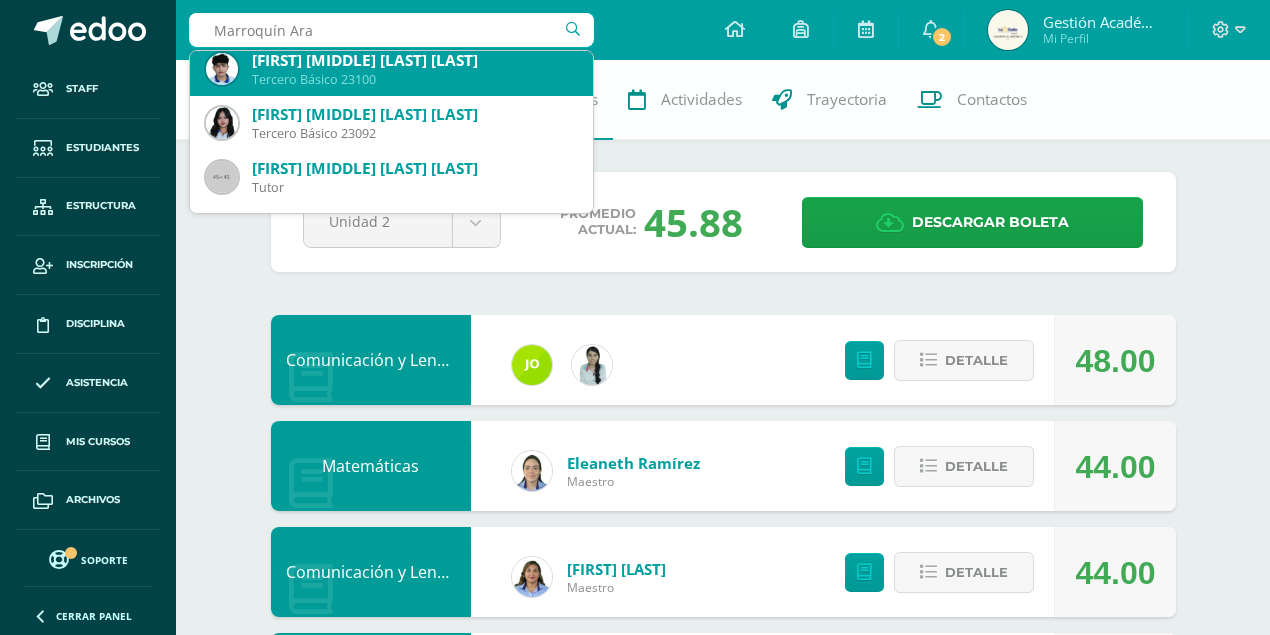click on "Tercero Básico 23100" at bounding box center [414, 79] 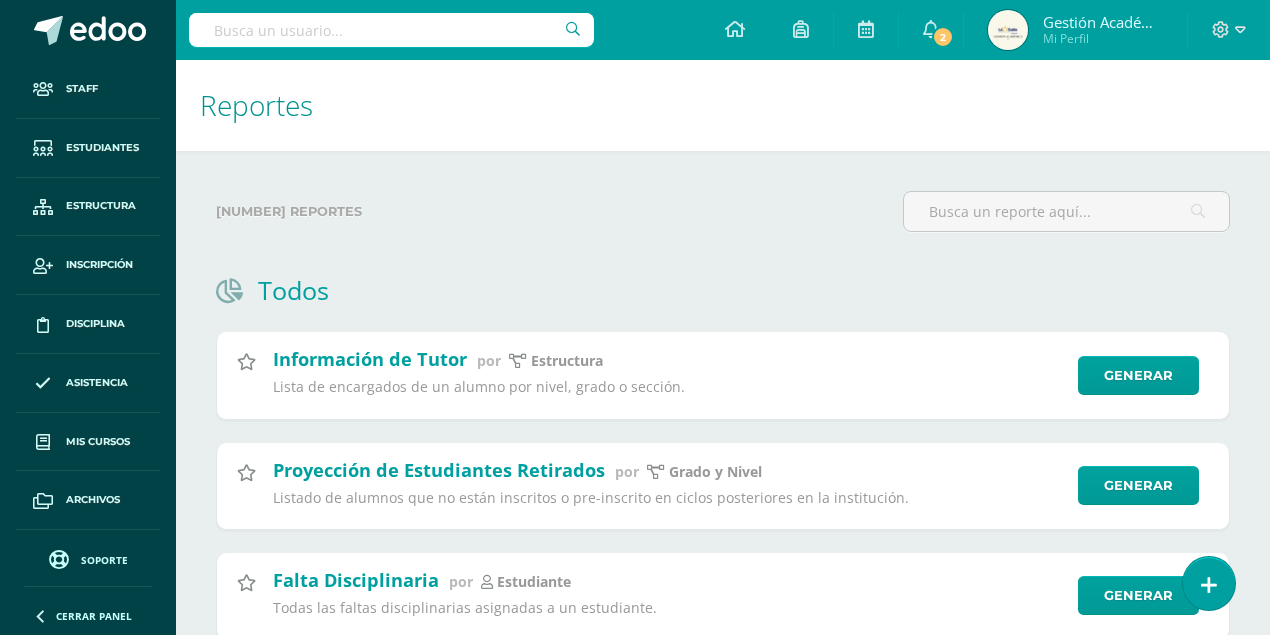 scroll, scrollTop: 0, scrollLeft: 0, axis: both 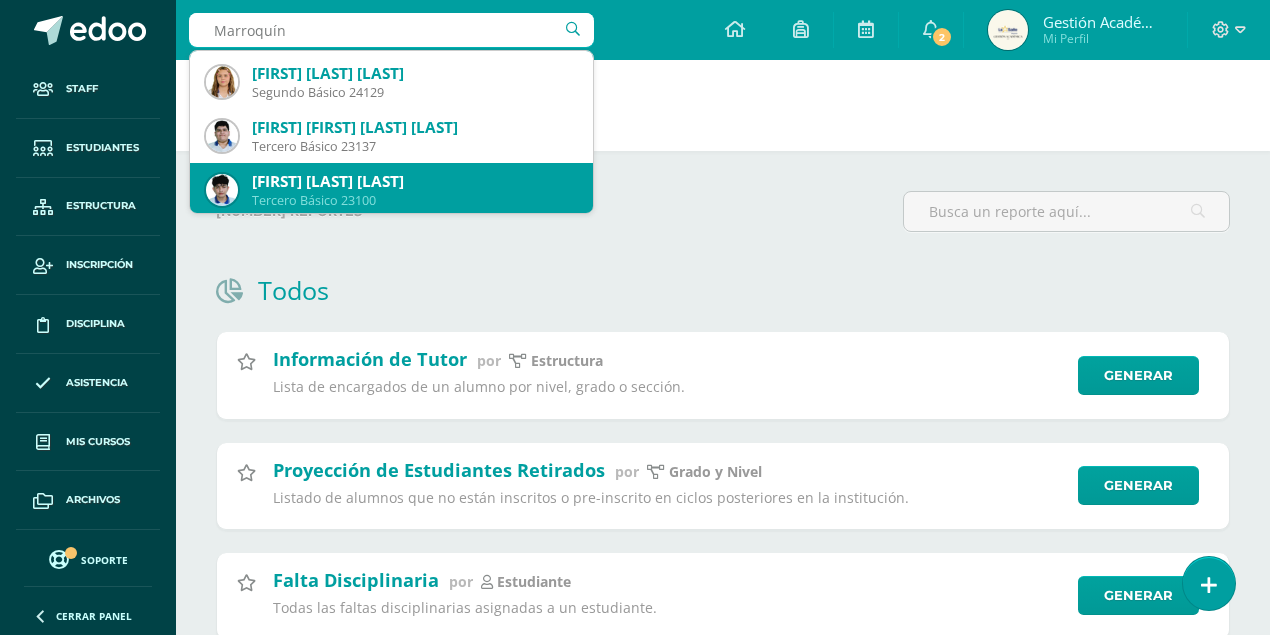 click on "[FIRST] [LAST] [LAST]" at bounding box center (414, 181) 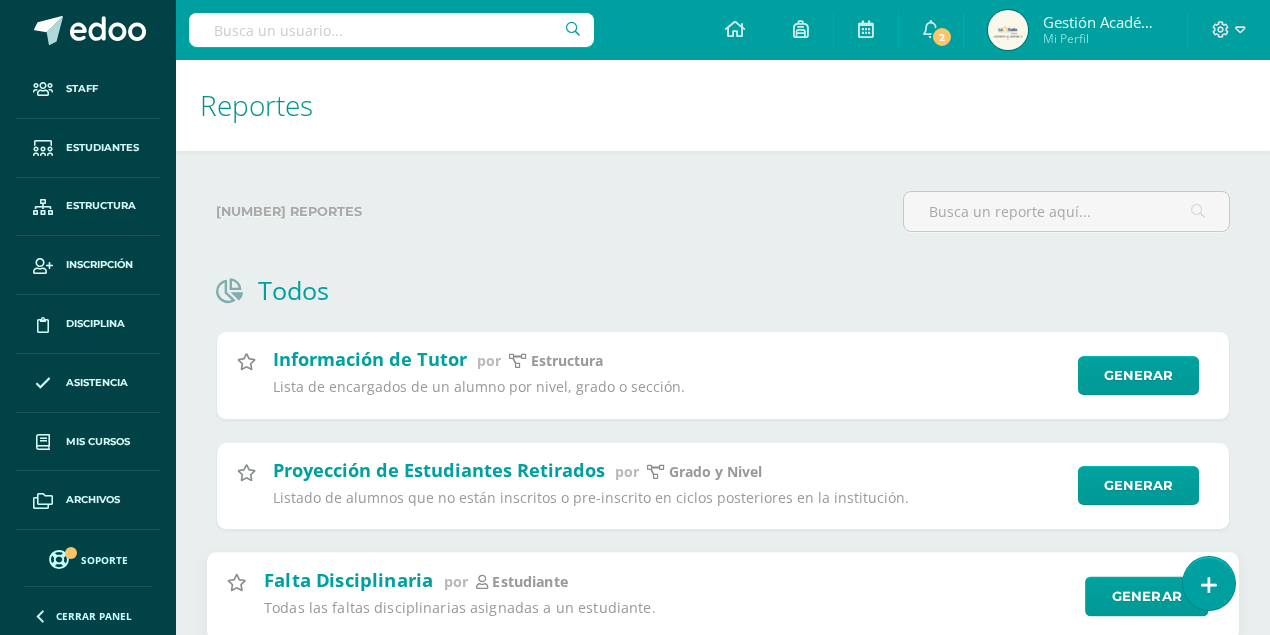 drag, startPoint x: 802, startPoint y: 620, endPoint x: 803, endPoint y: 587, distance: 33.01515 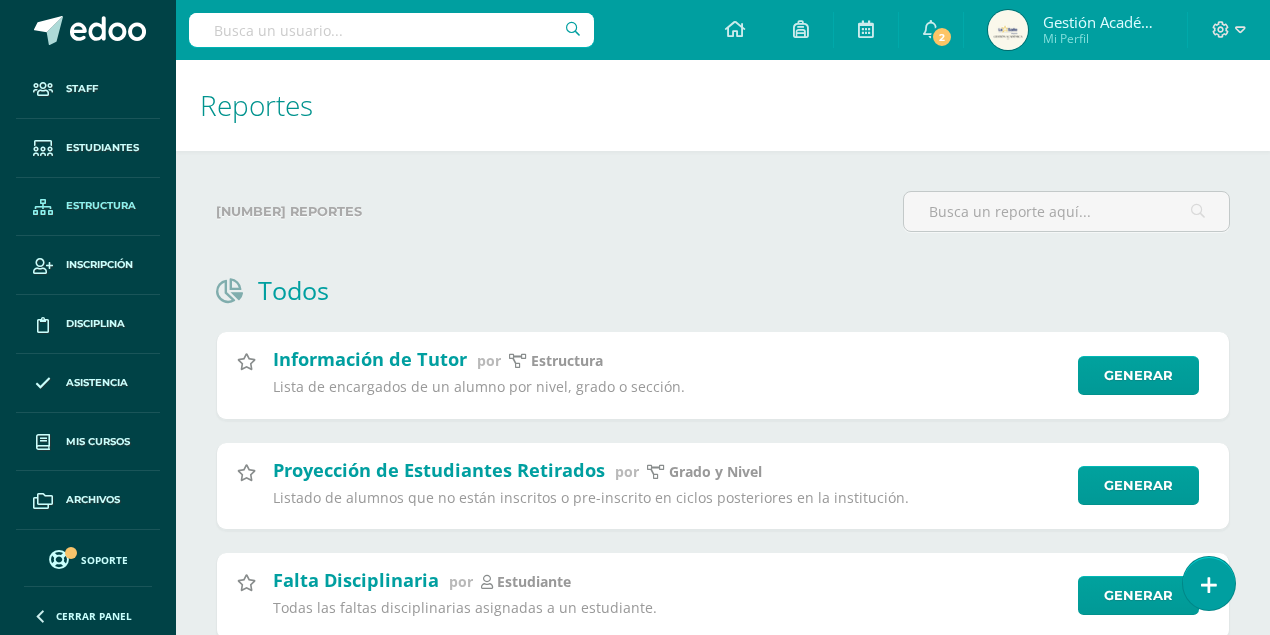 click on "Estructura" at bounding box center (101, 206) 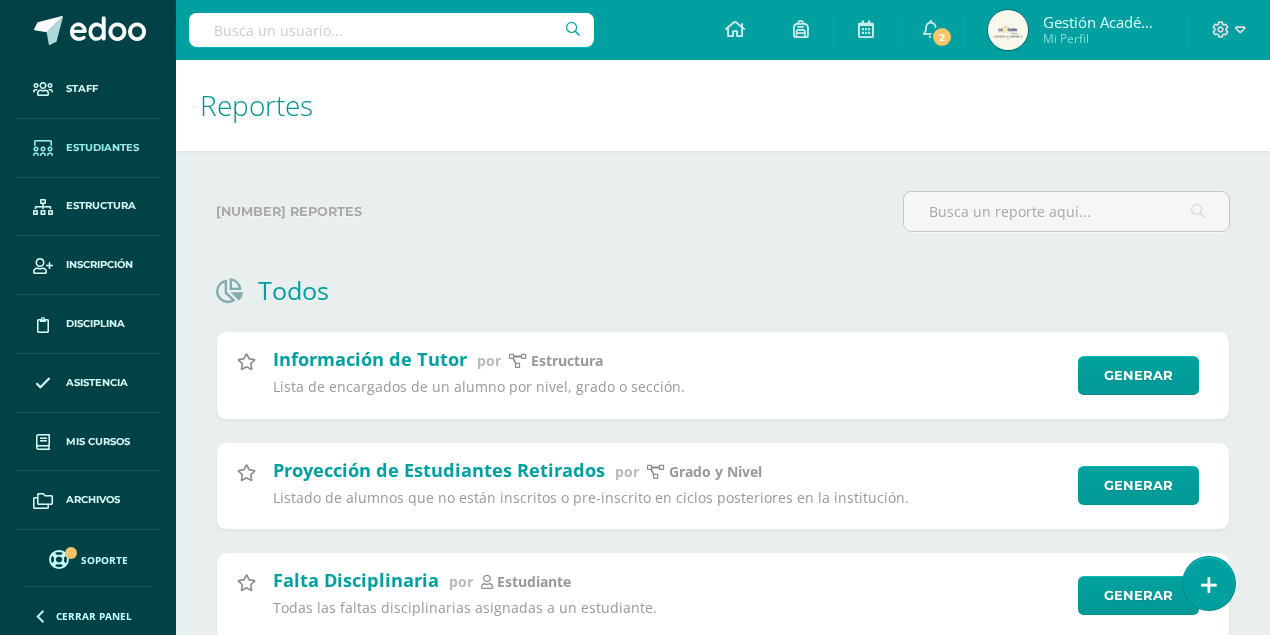 click on "Estudiantes" at bounding box center [102, 148] 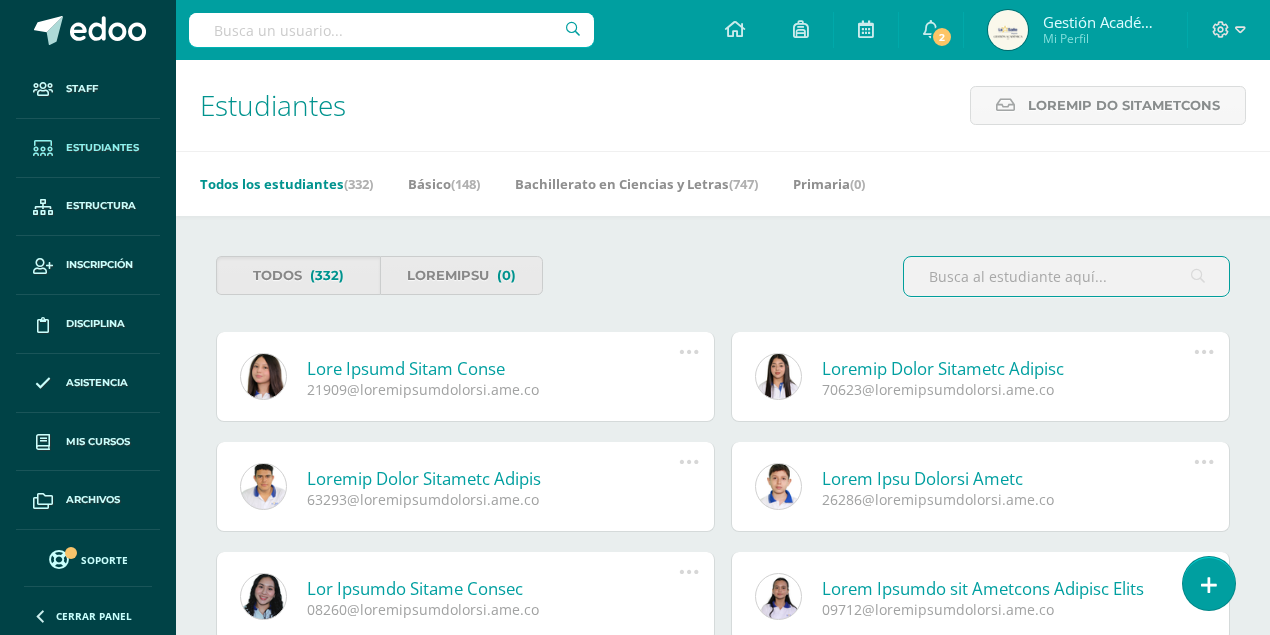 scroll, scrollTop: 0, scrollLeft: 0, axis: both 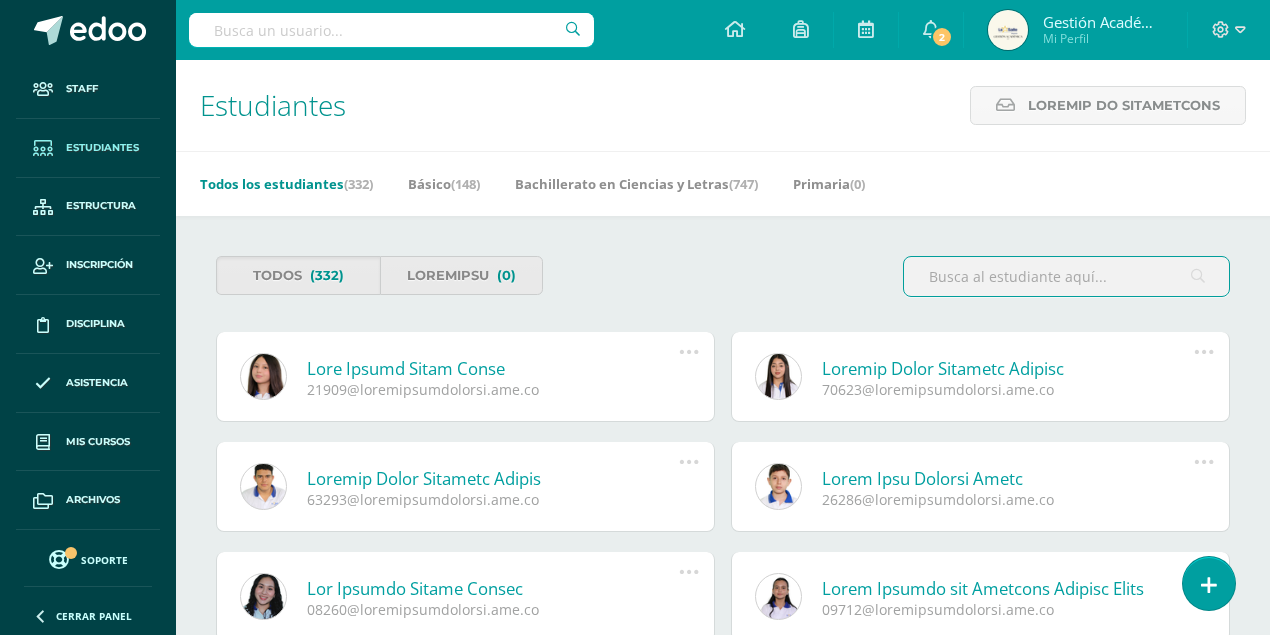 click at bounding box center (1066, 276) 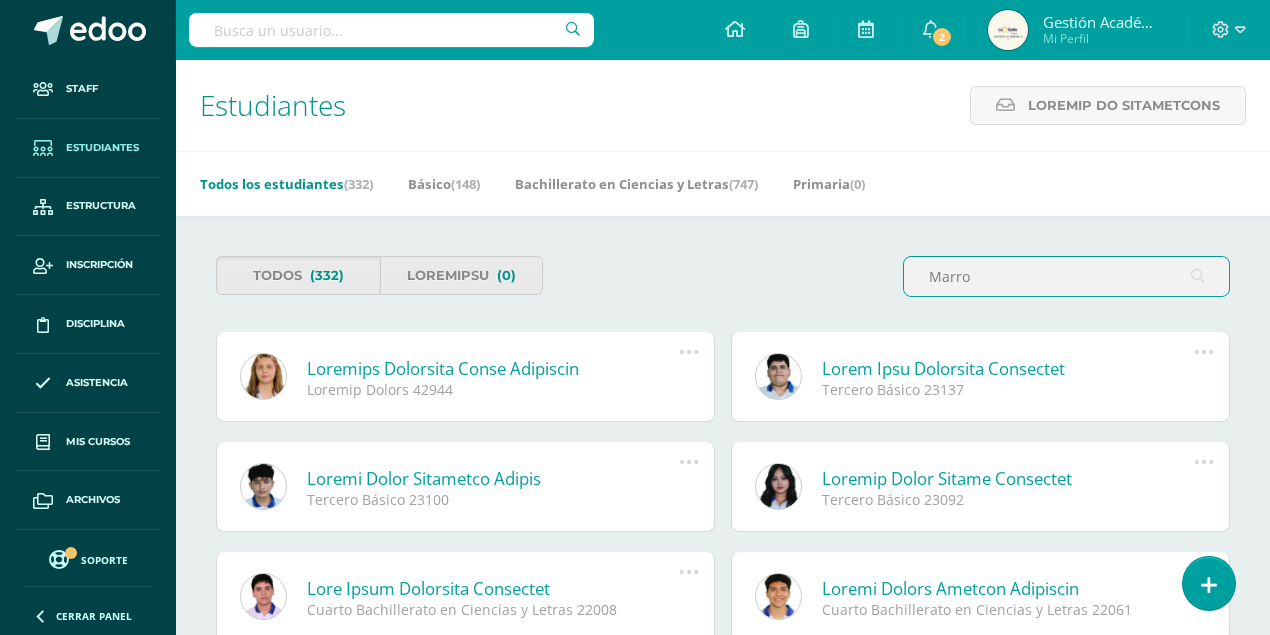 type on "Marro" 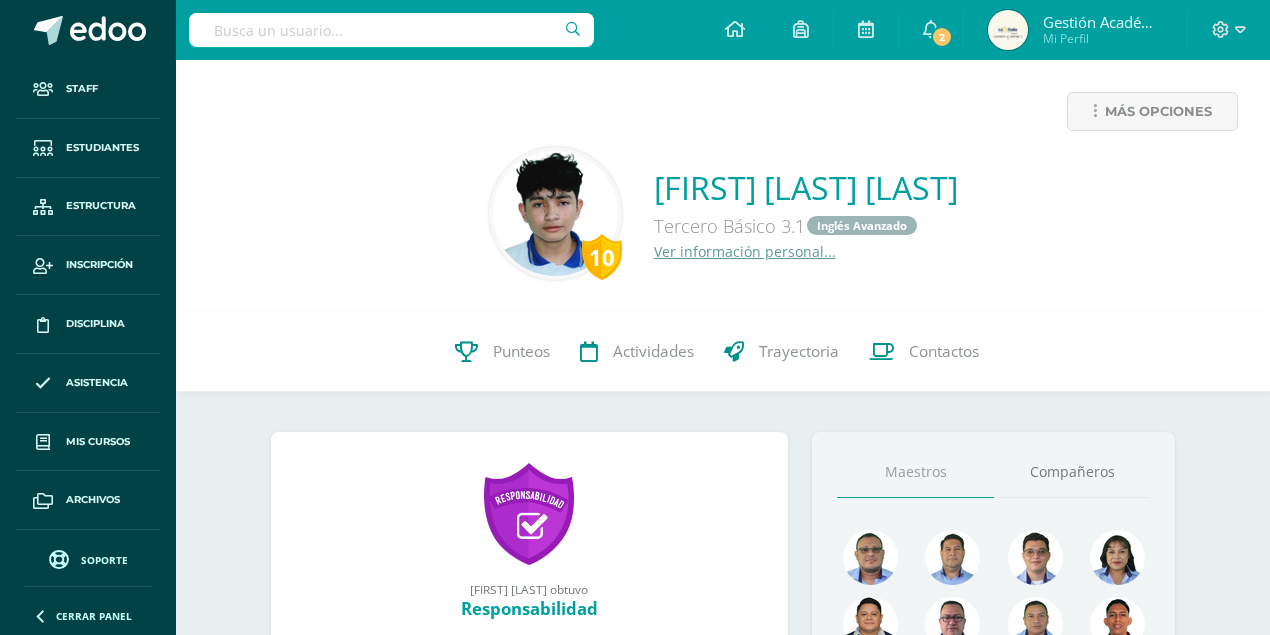 scroll, scrollTop: 0, scrollLeft: 0, axis: both 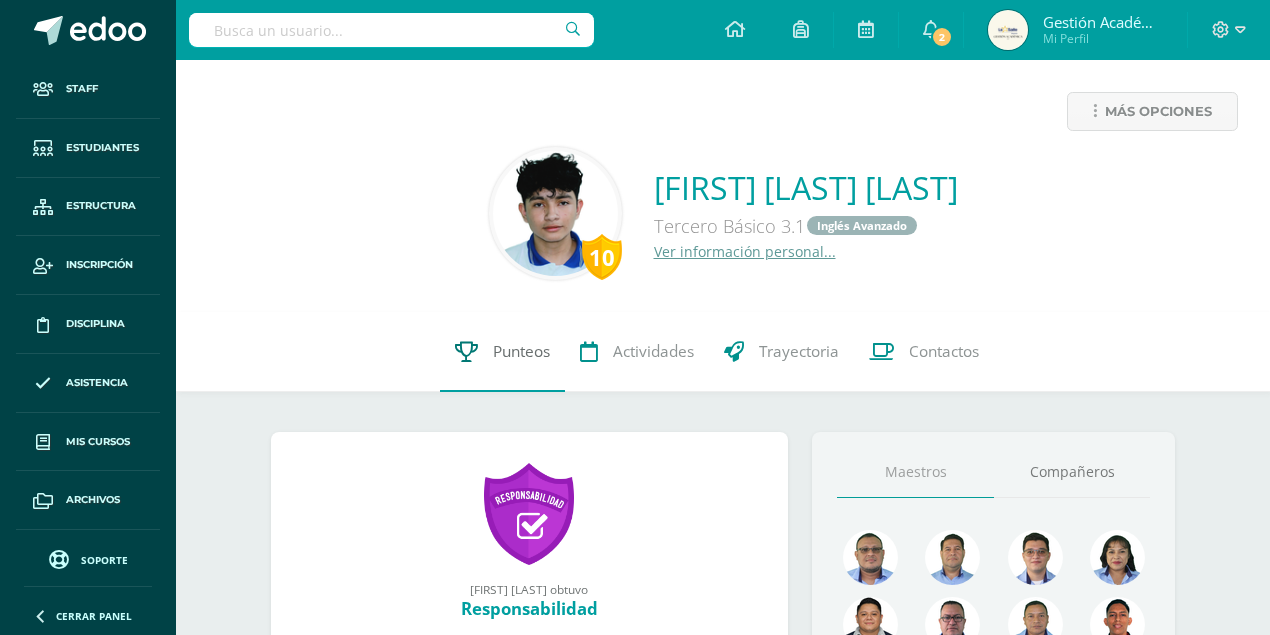 click on "Punteos" at bounding box center (502, 352) 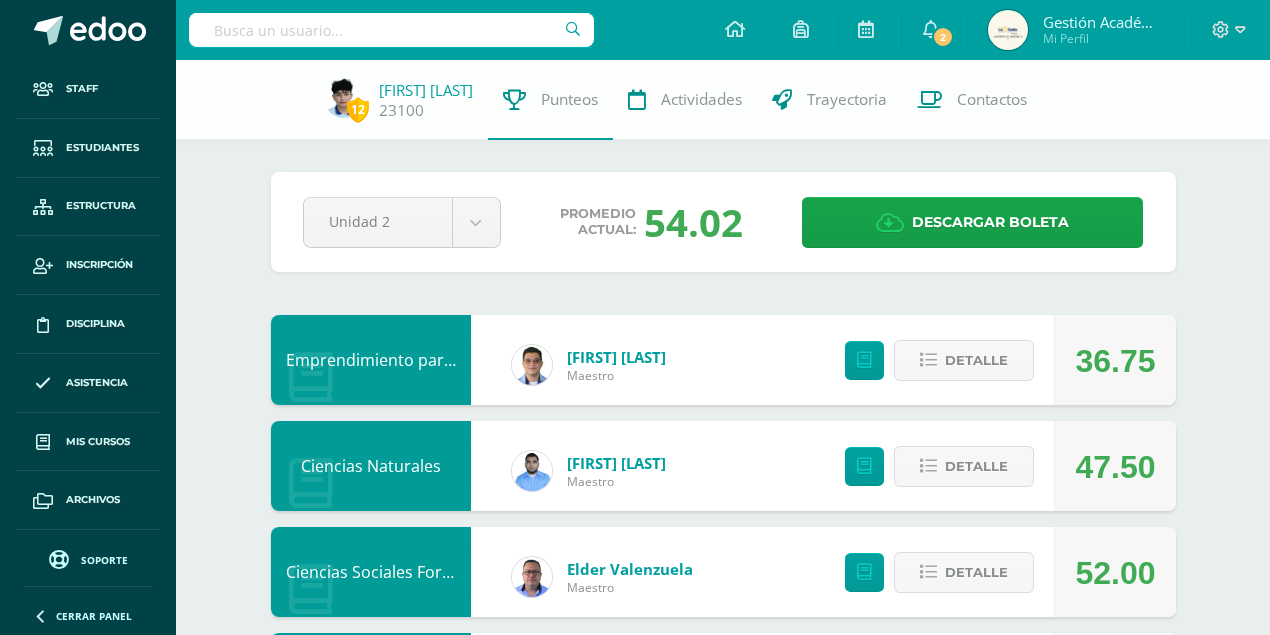 scroll, scrollTop: 0, scrollLeft: 0, axis: both 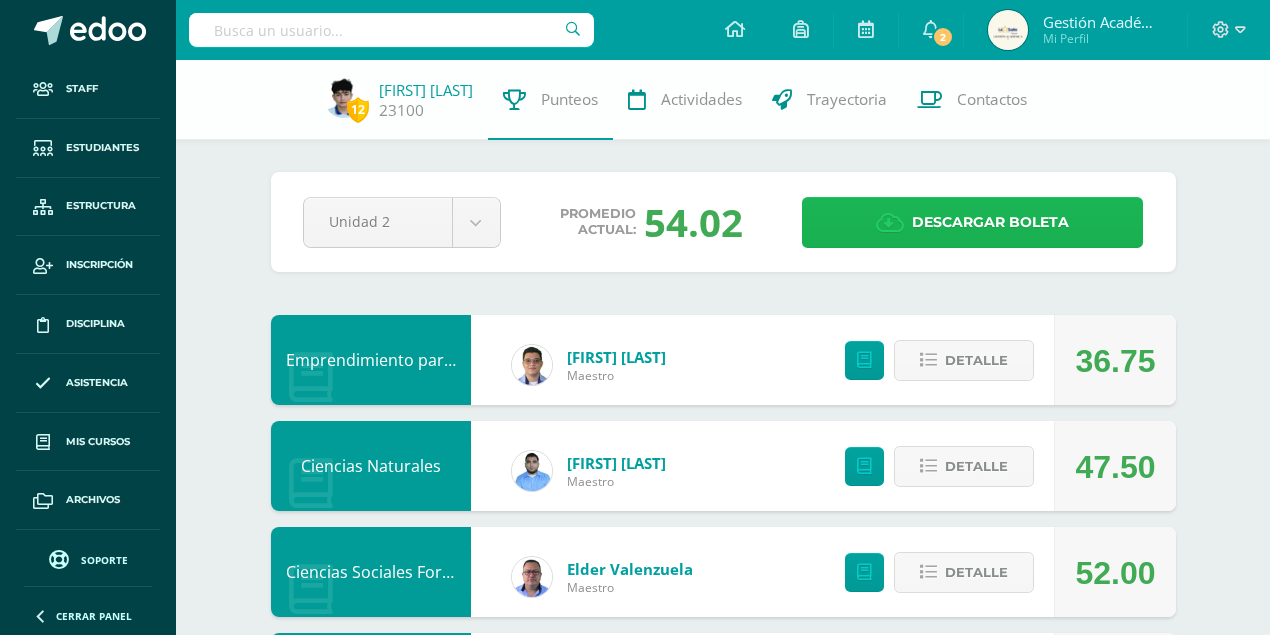 click on "Descargar boleta" at bounding box center (990, 222) 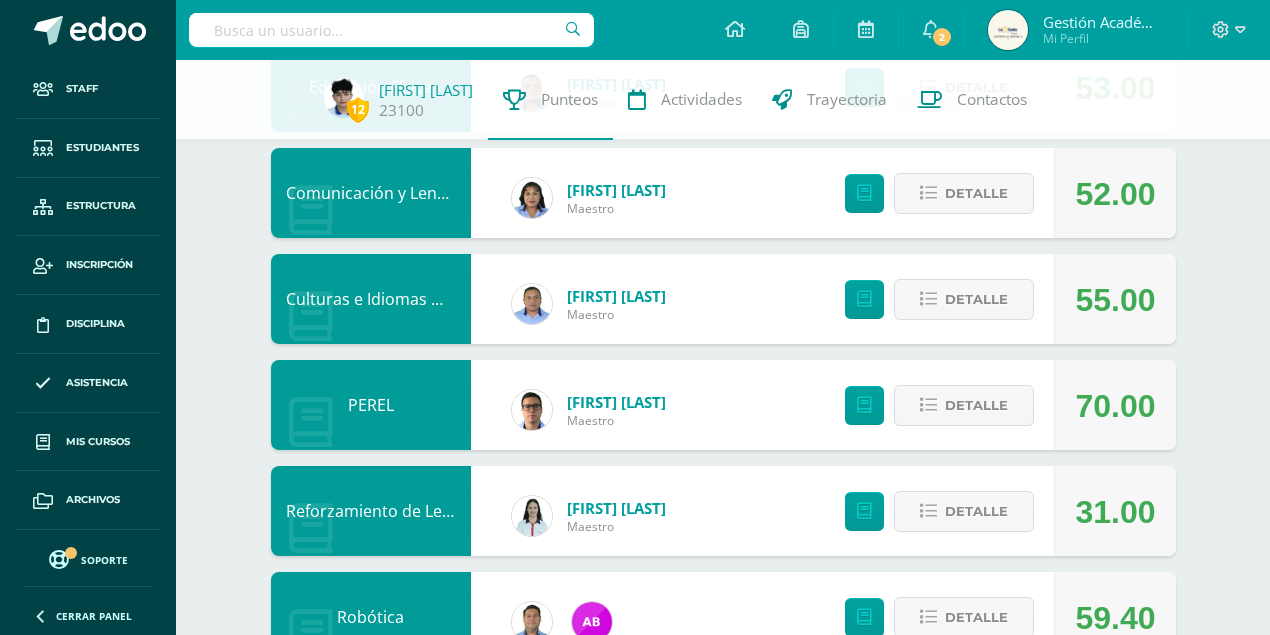 scroll, scrollTop: 1400, scrollLeft: 0, axis: vertical 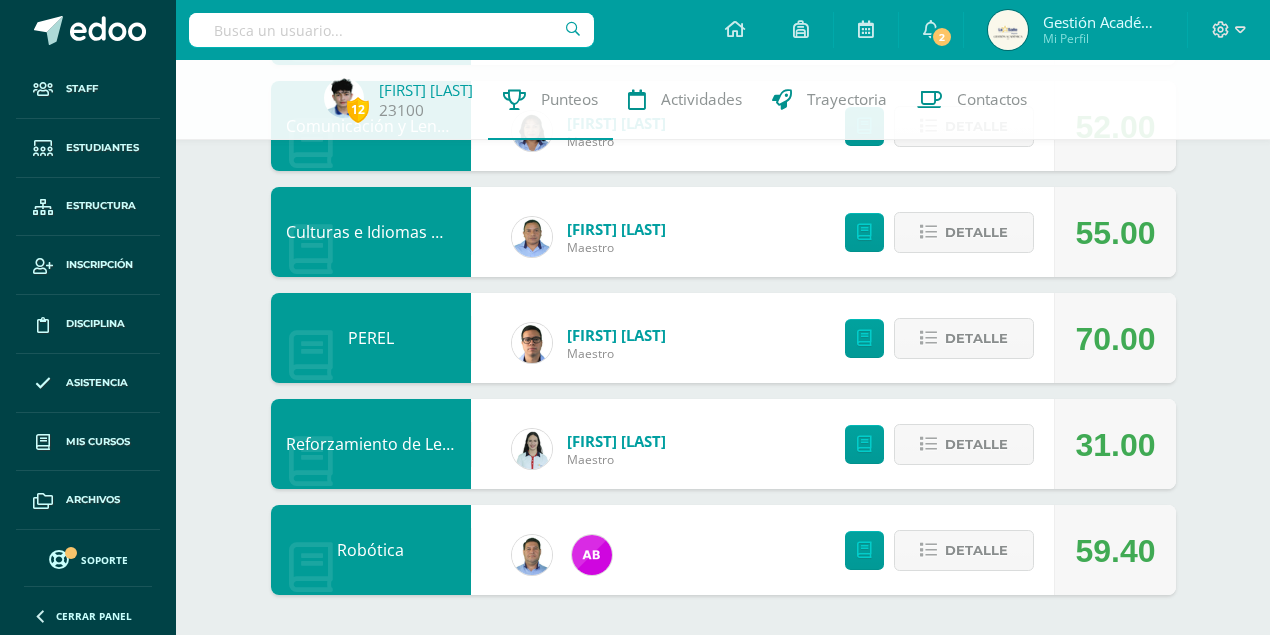 click at bounding box center (391, 30) 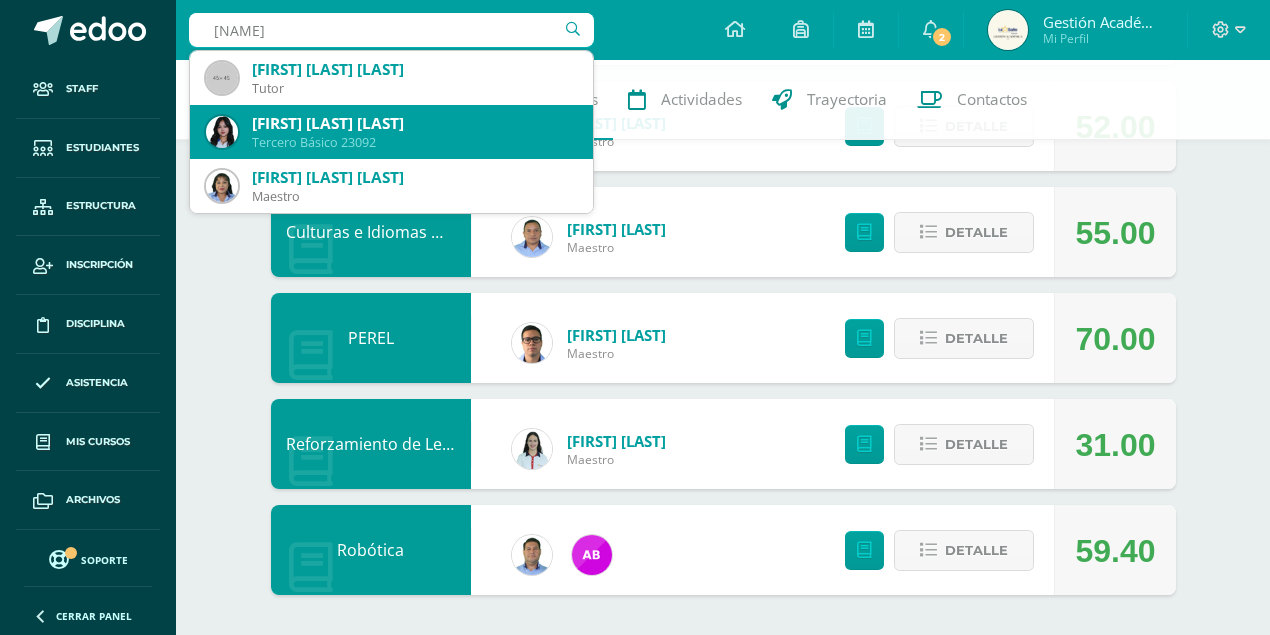 click on "Tercero Básico 23092" at bounding box center (414, 142) 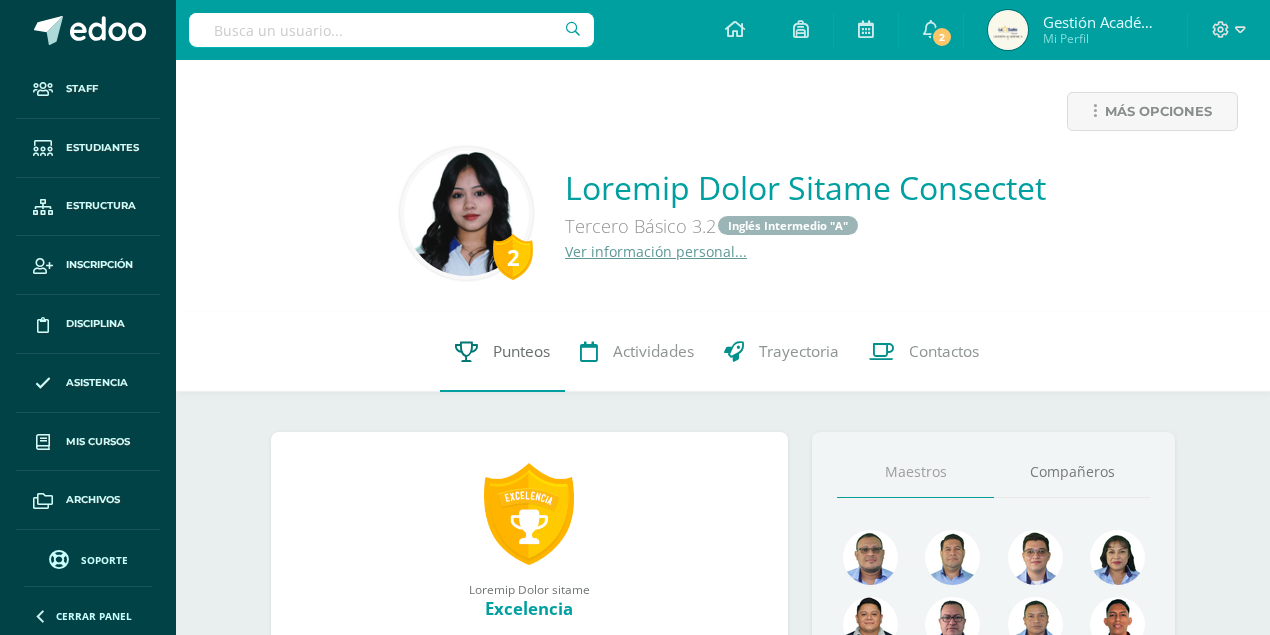 scroll, scrollTop: 0, scrollLeft: 0, axis: both 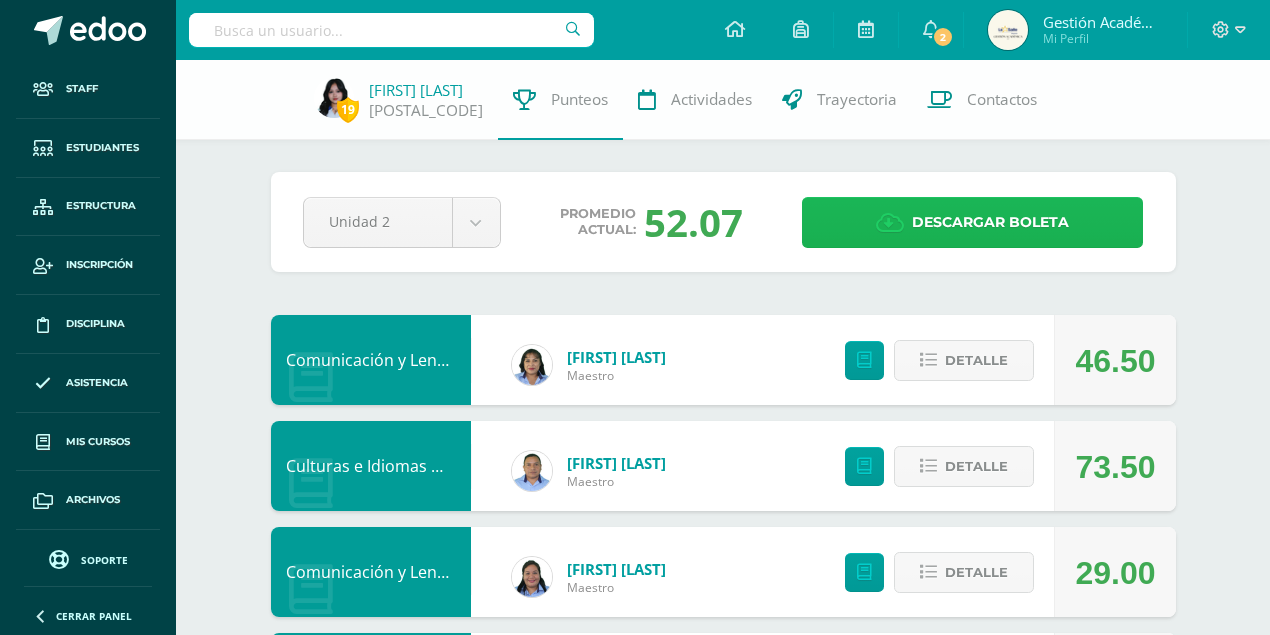 click at bounding box center (890, 223) 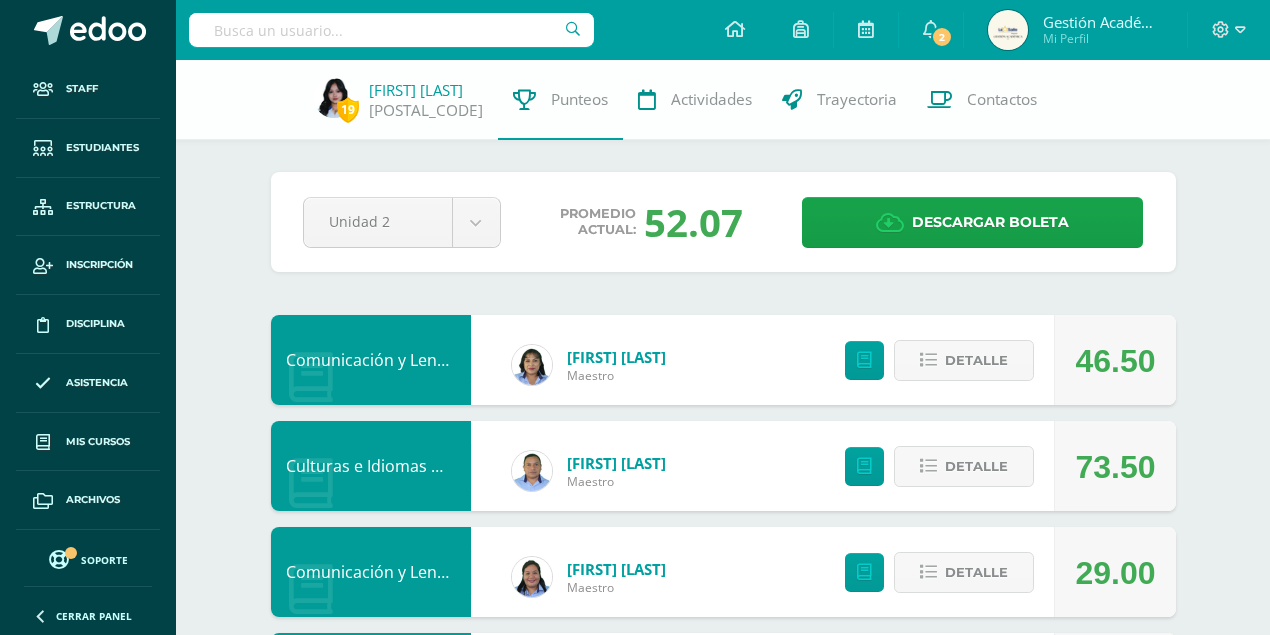 click at bounding box center (391, 30) 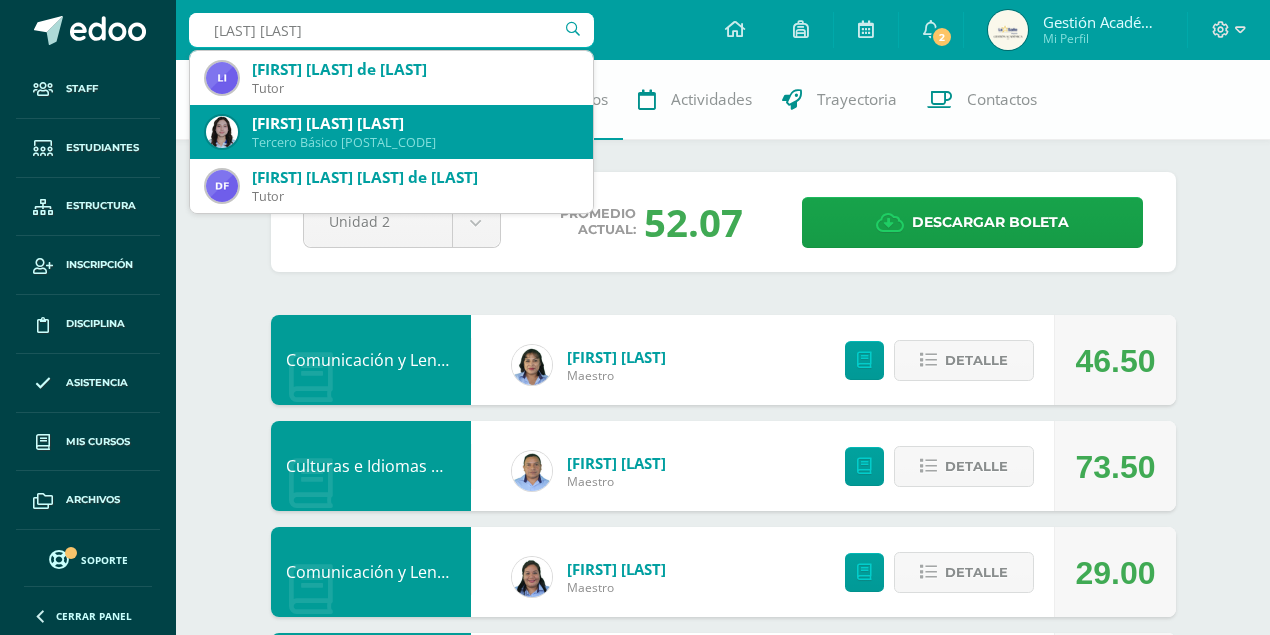 click on "Alejandra Sarai Morales Ochoa" at bounding box center [414, 123] 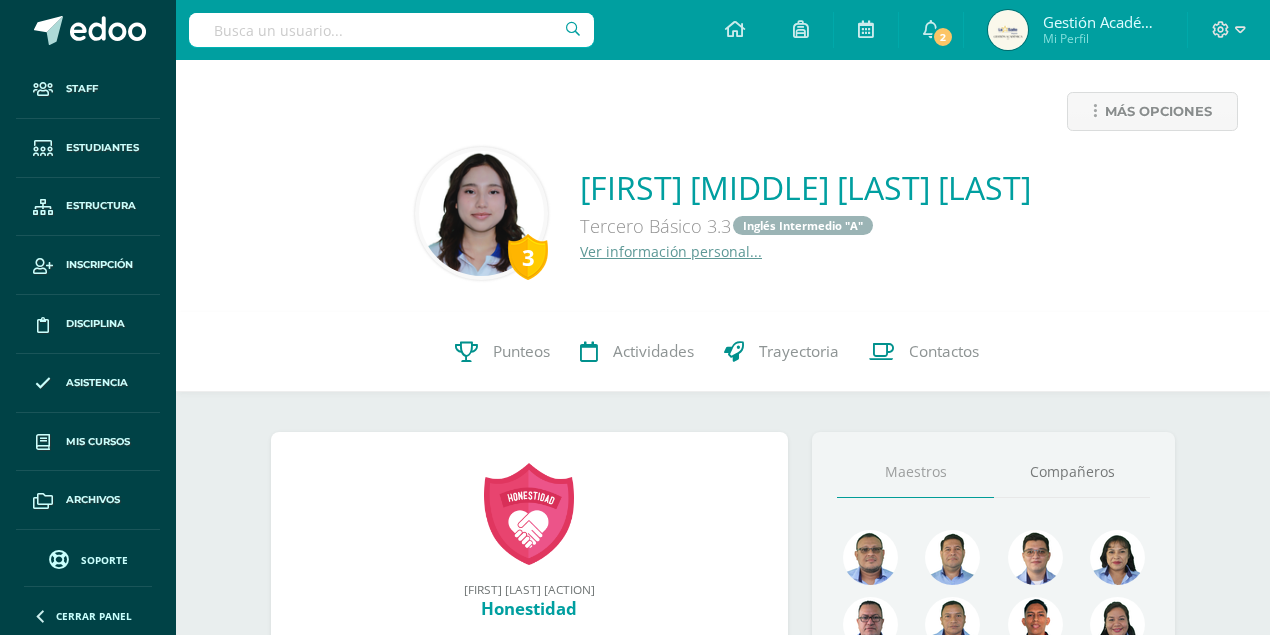scroll, scrollTop: 0, scrollLeft: 0, axis: both 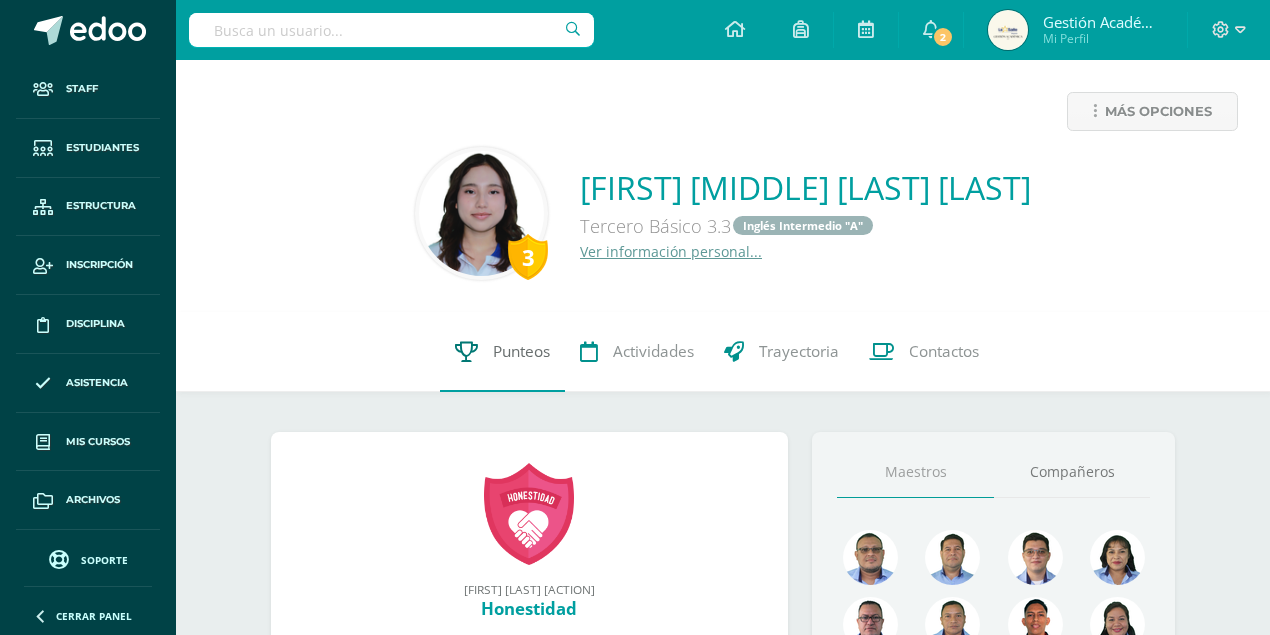 click on "Punteos" at bounding box center (502, 352) 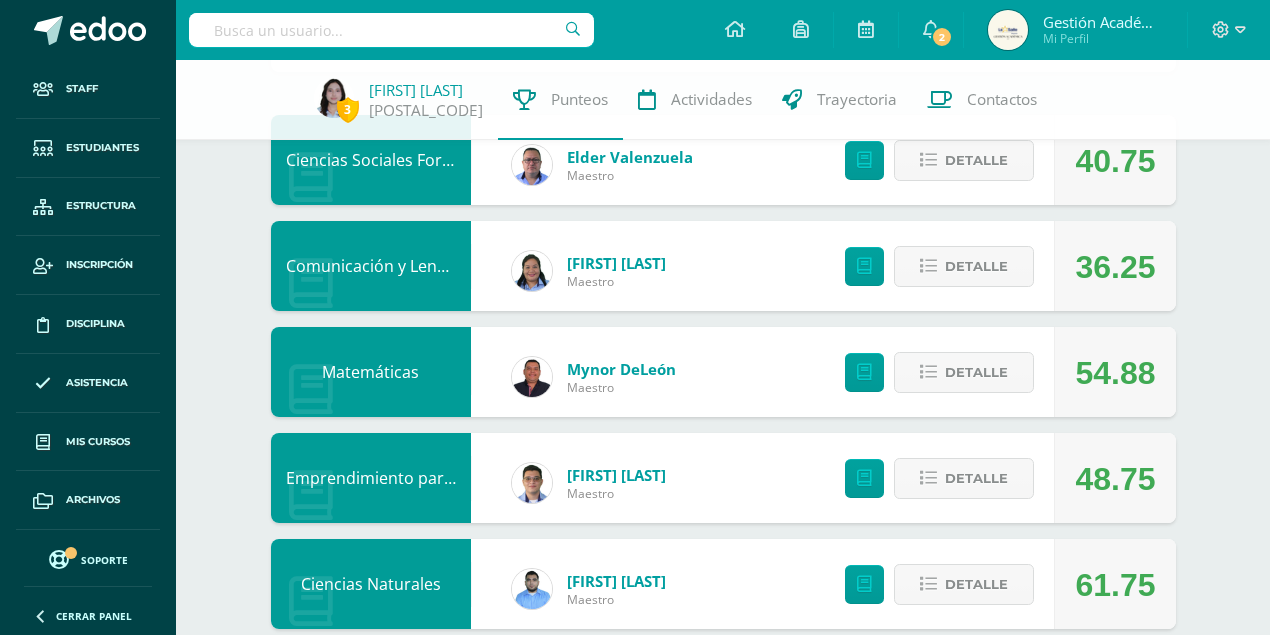 scroll, scrollTop: 66, scrollLeft: 0, axis: vertical 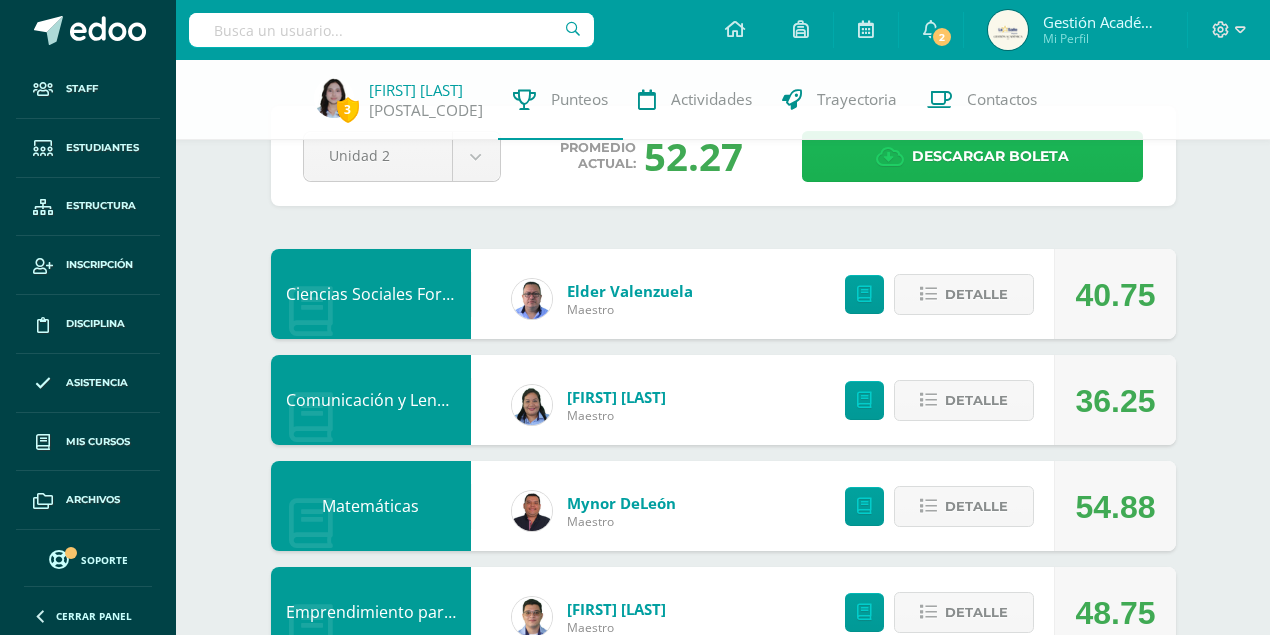 click on "Descargar boleta" at bounding box center (990, 156) 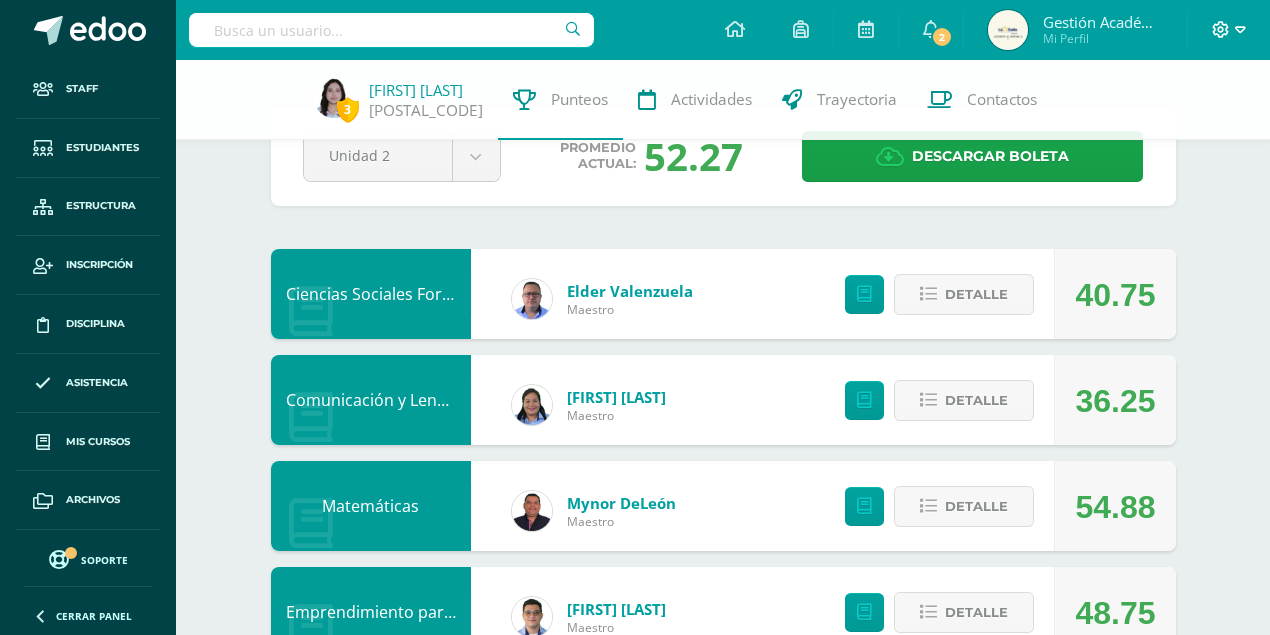 click at bounding box center [1221, 30] 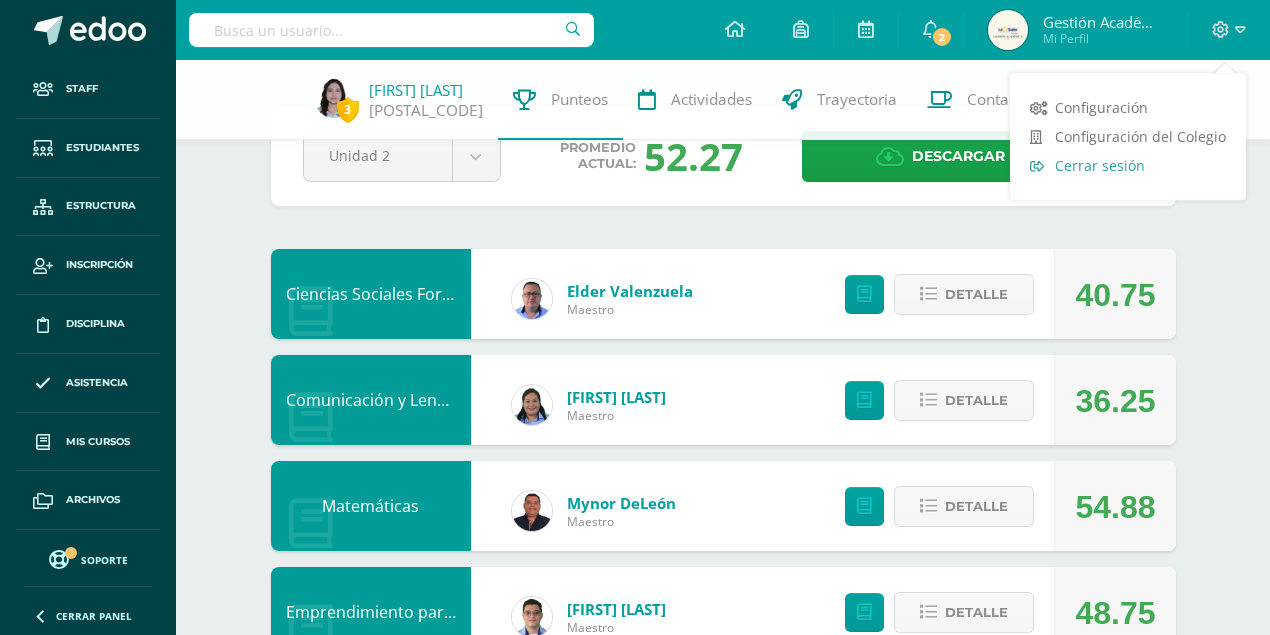 click on "Cerrar sesión" at bounding box center (1100, 165) 